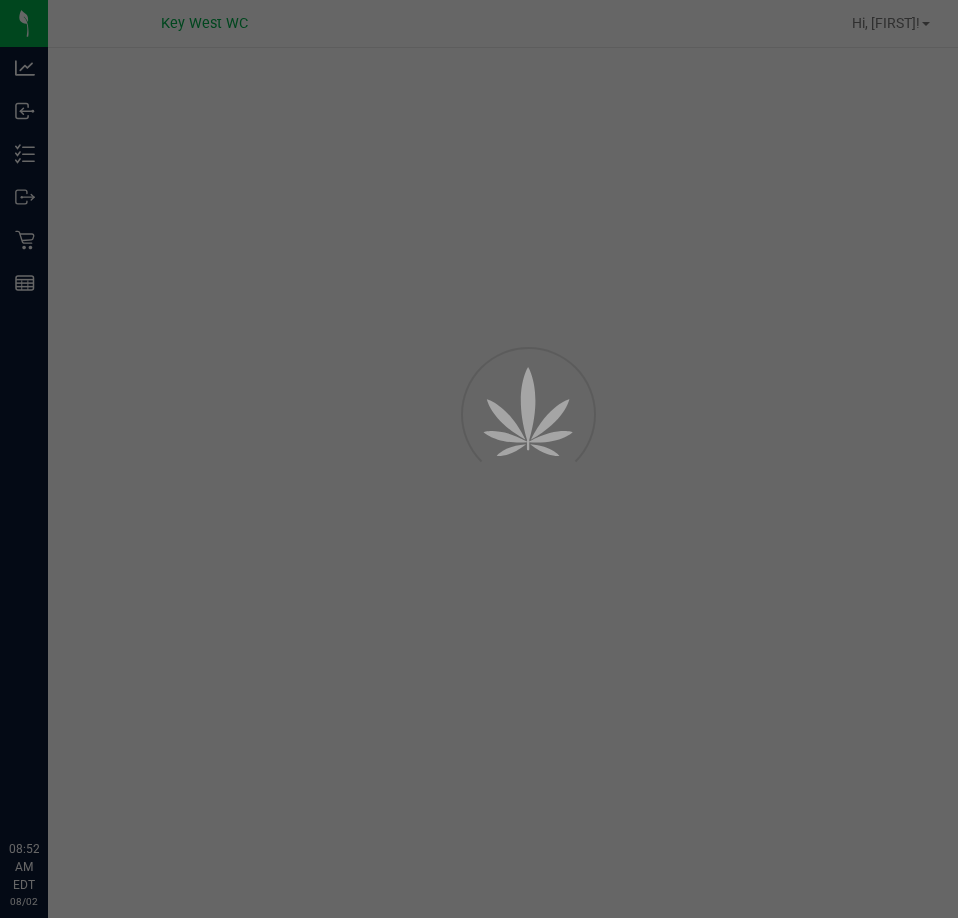 scroll, scrollTop: 0, scrollLeft: 0, axis: both 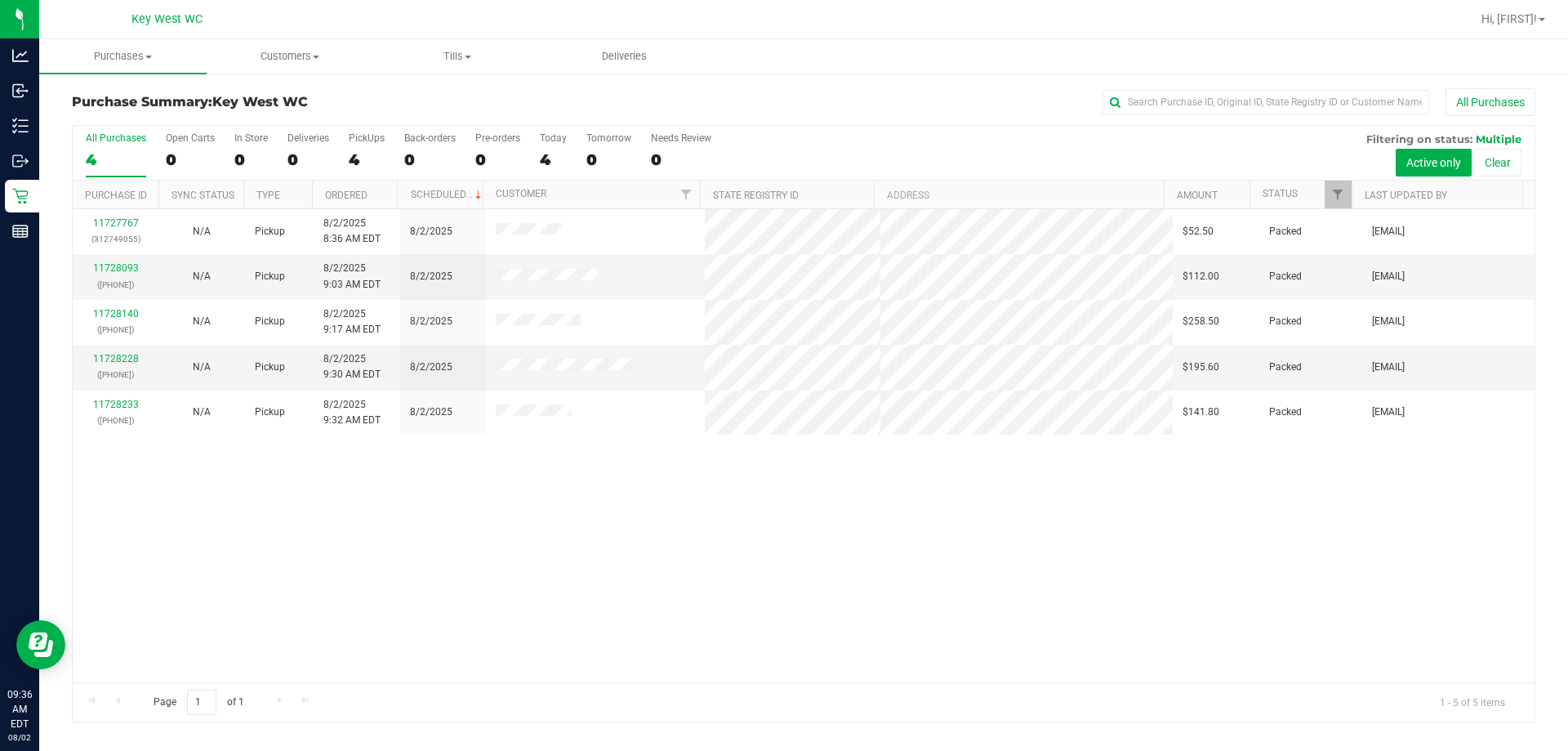 click on "11727767
([PHONE])
N/A
Pickup 8/2/2025 8:36 AM EDT 8/2/2025
$52.50
Packed [EMAIL]
11728093
([PHONE])
N/A
Pickup 8/2/2025 9:03 AM EDT 8/2/2025
$112.00
Packed [EMAIL]
11728140
([PHONE])
N/A
Pickup 8/2/2025 9:17 AM EDT 8/2/2025
$258.50
Packed [EMAIL]
11728228" at bounding box center [804, 445] 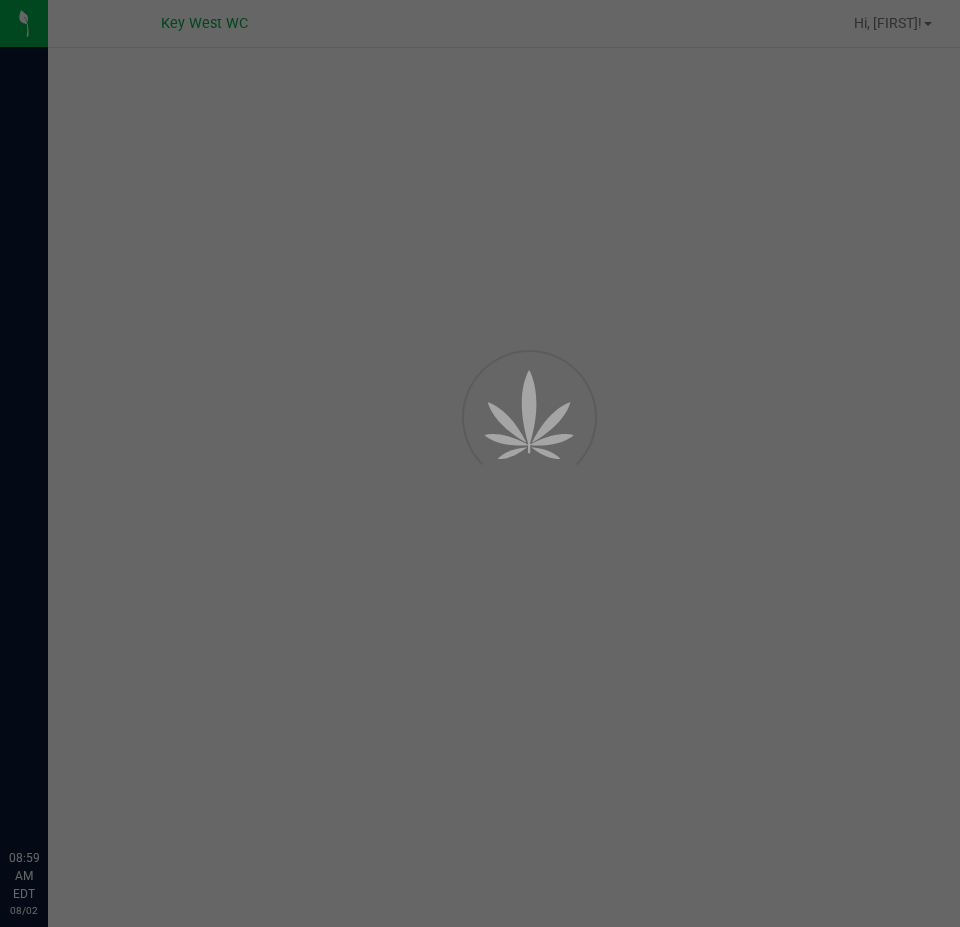 scroll, scrollTop: 0, scrollLeft: 0, axis: both 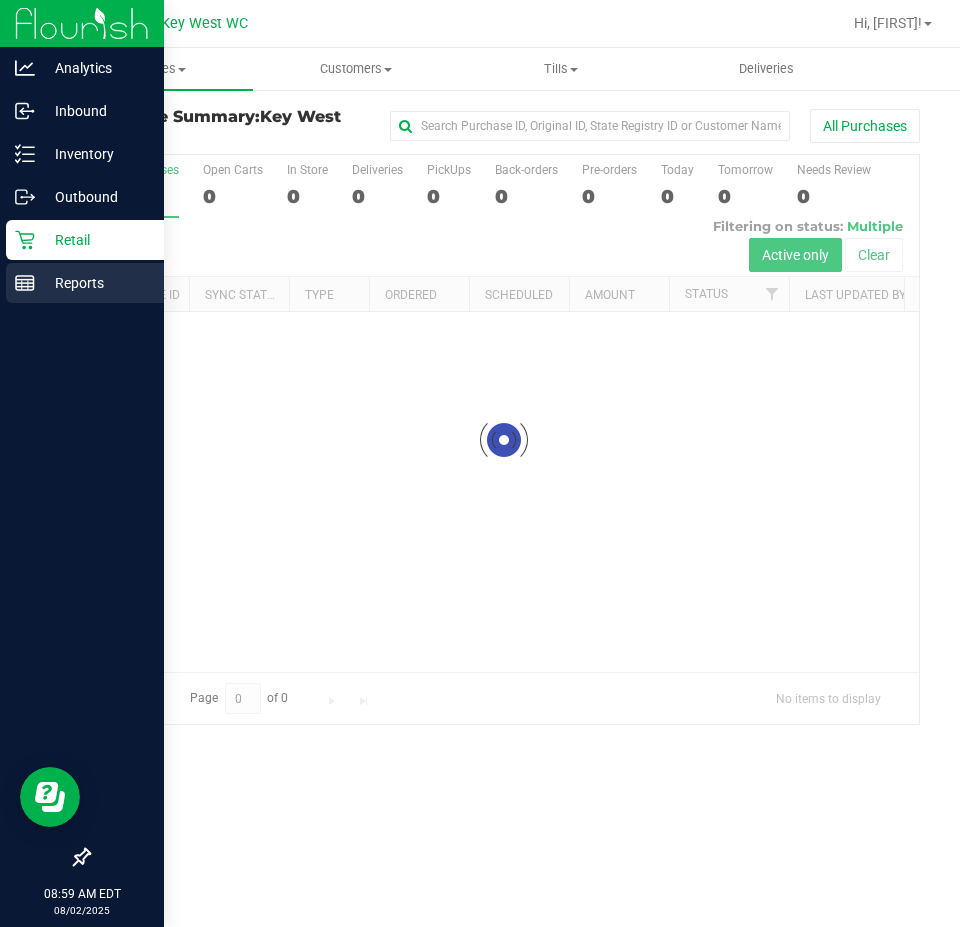 click on "Reports" at bounding box center (95, 283) 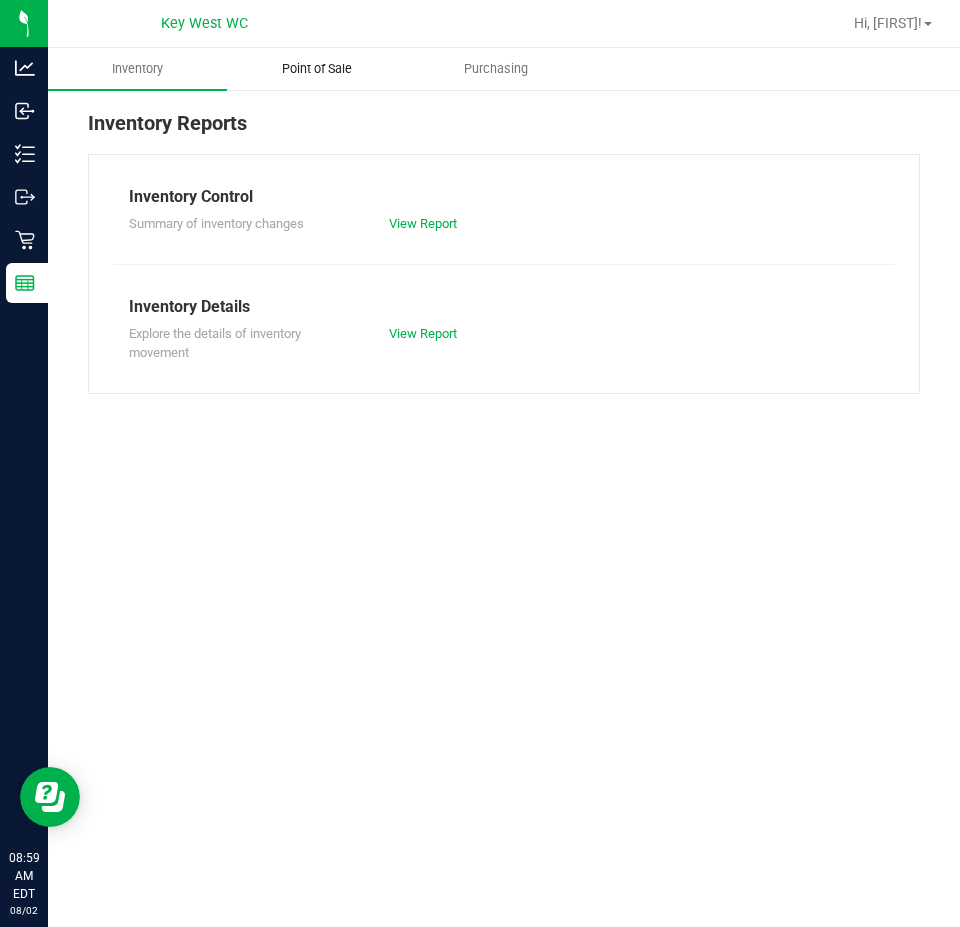 click on "Point of Sale" at bounding box center [317, 69] 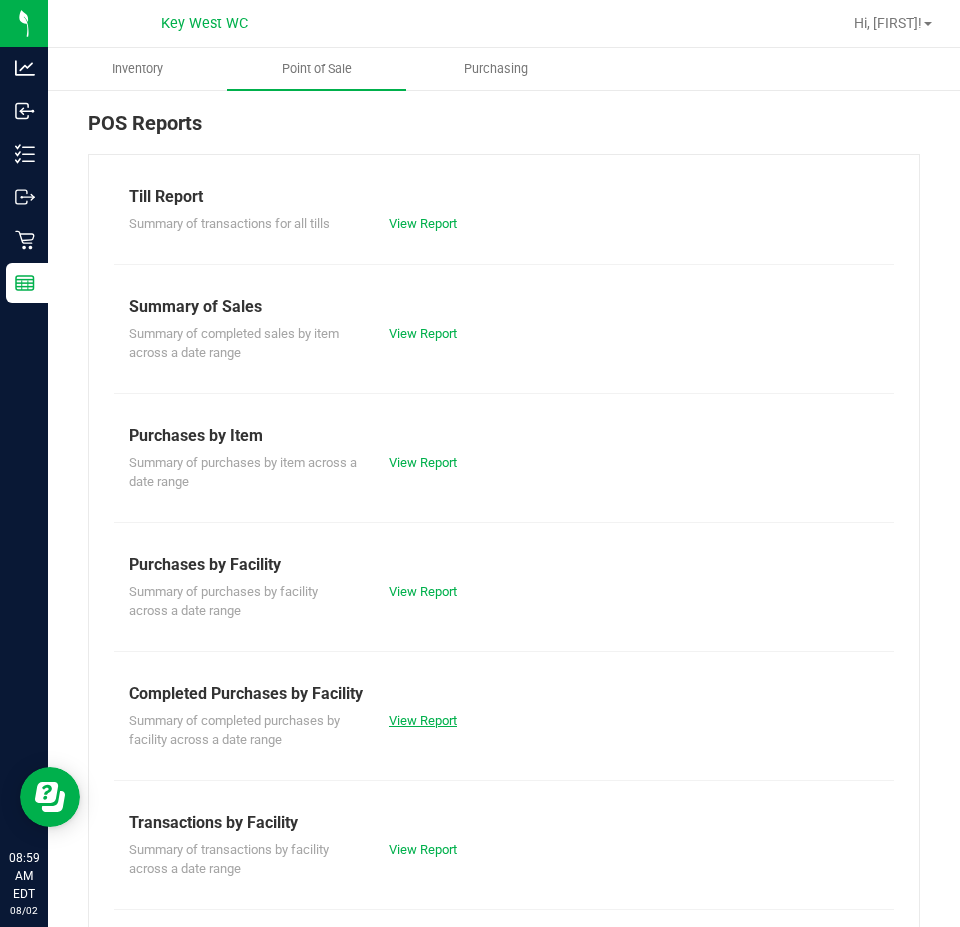 click on "View Report" at bounding box center (423, 720) 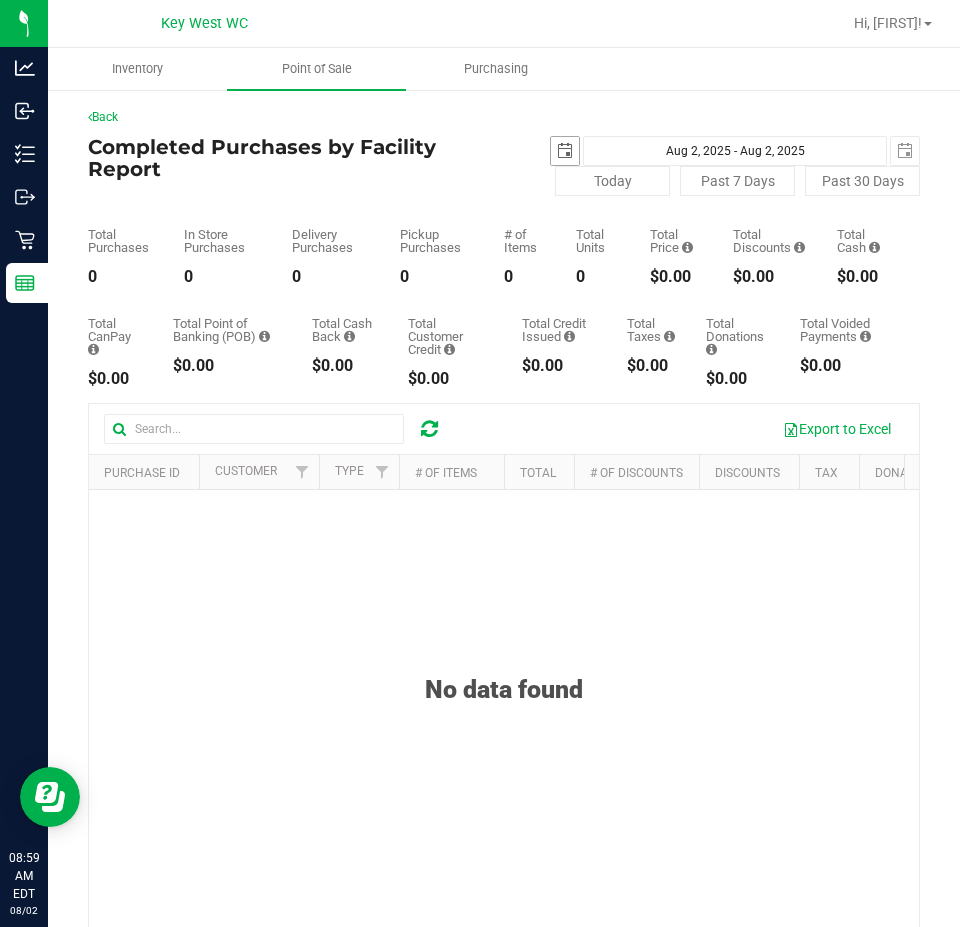 click at bounding box center [565, 151] 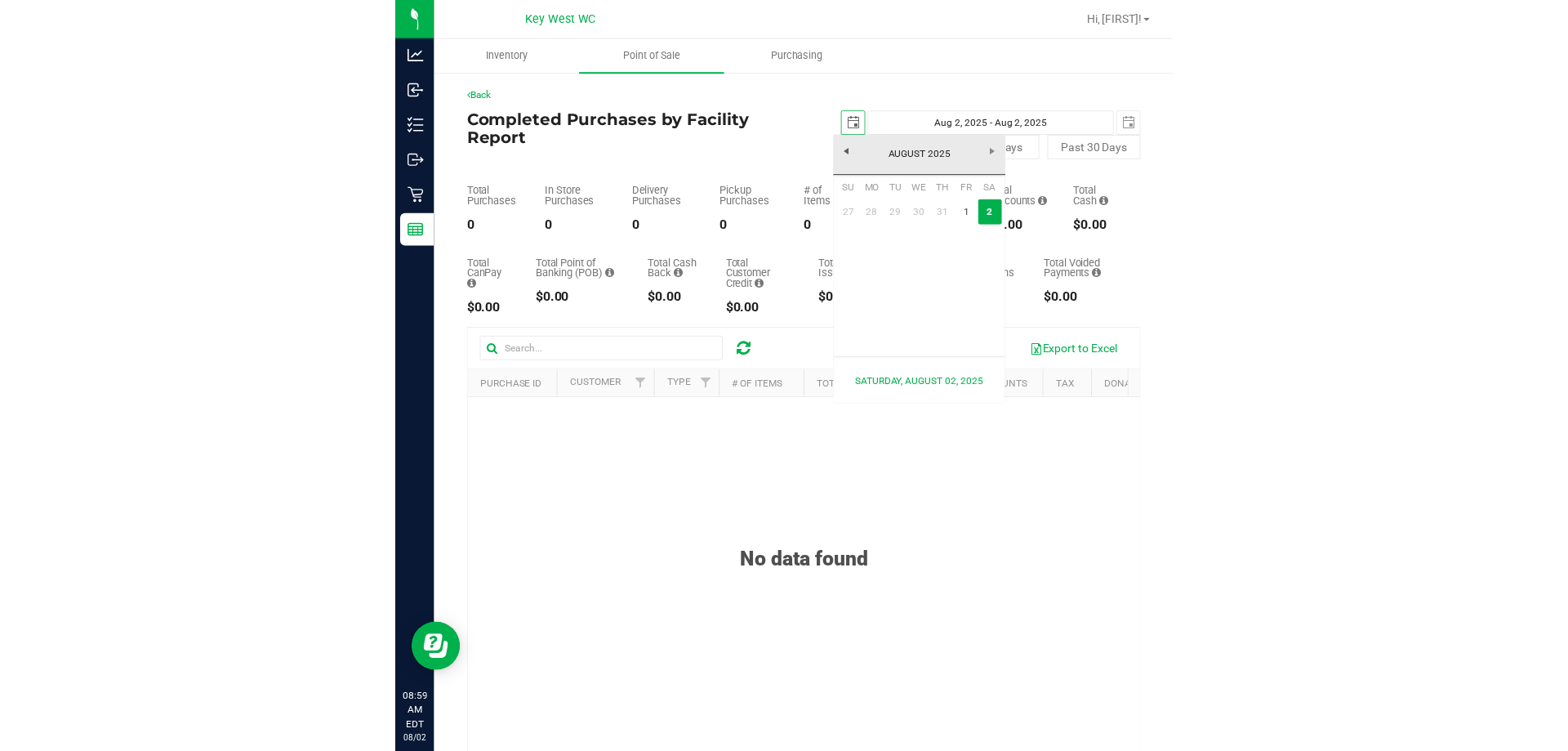 scroll, scrollTop: 0, scrollLeft: 41, axis: horizontal 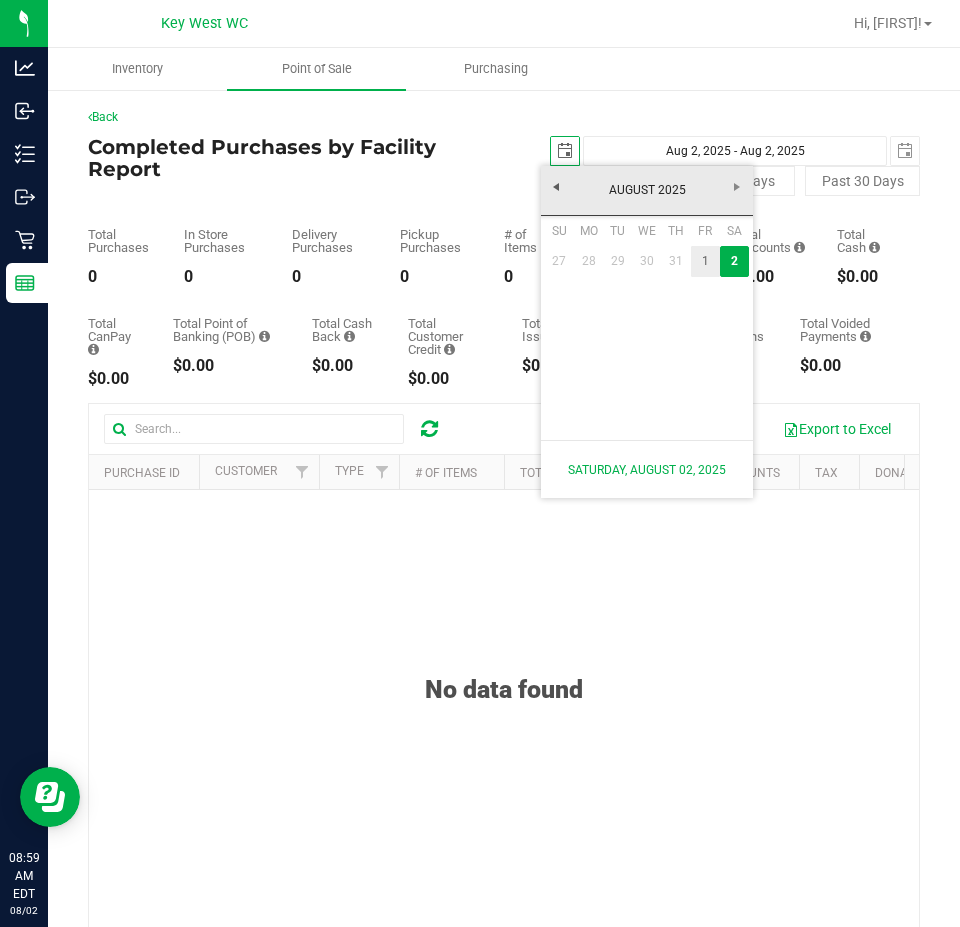 click on "1" at bounding box center [705, 261] 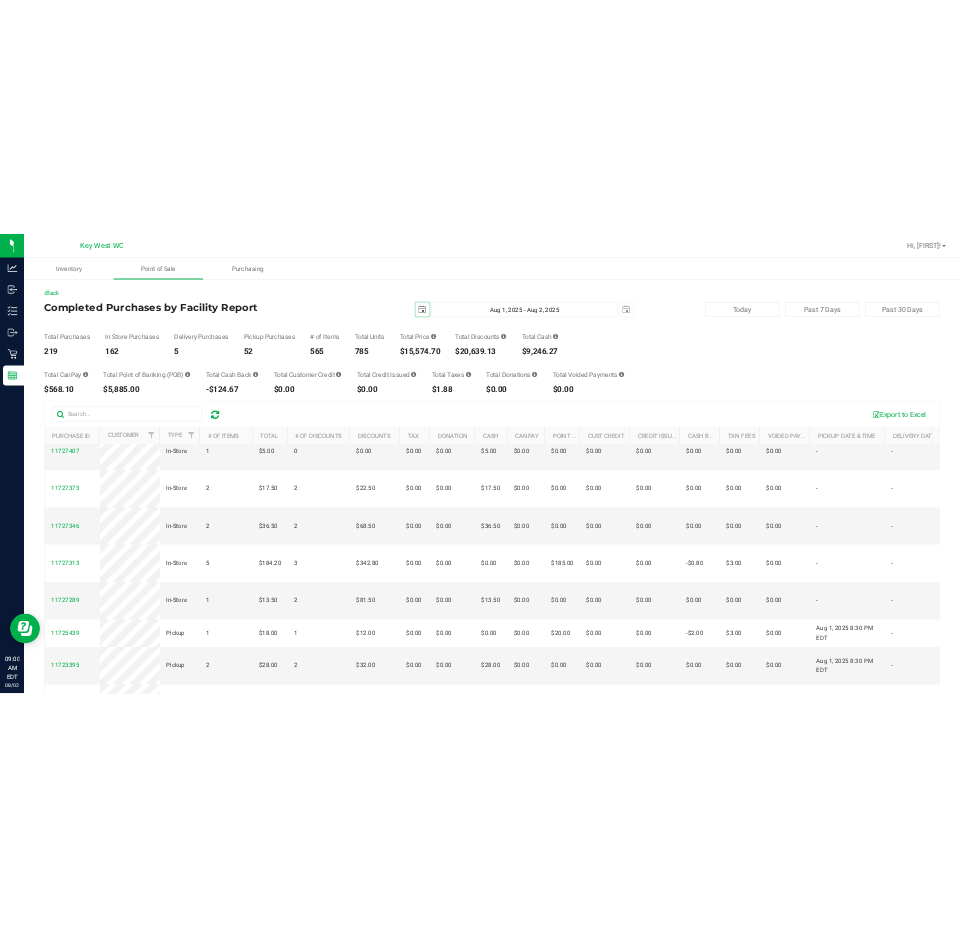scroll, scrollTop: 900, scrollLeft: 0, axis: vertical 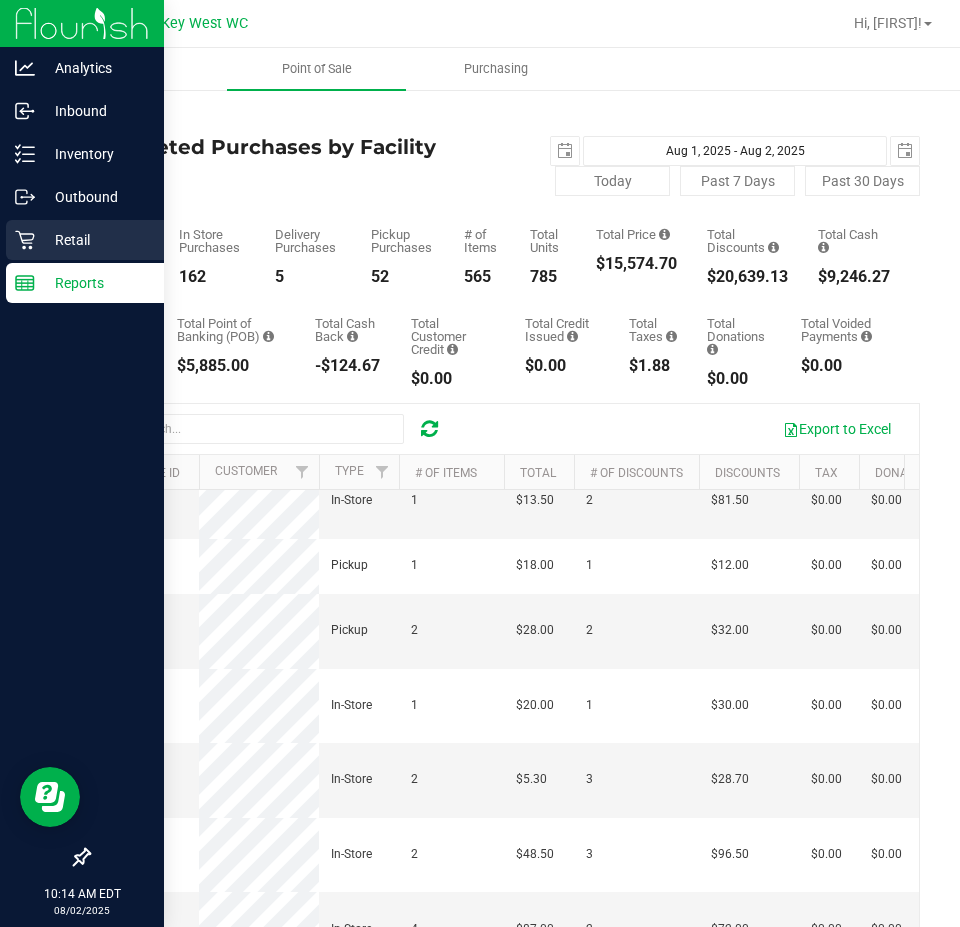 click on "Retail" at bounding box center [95, 240] 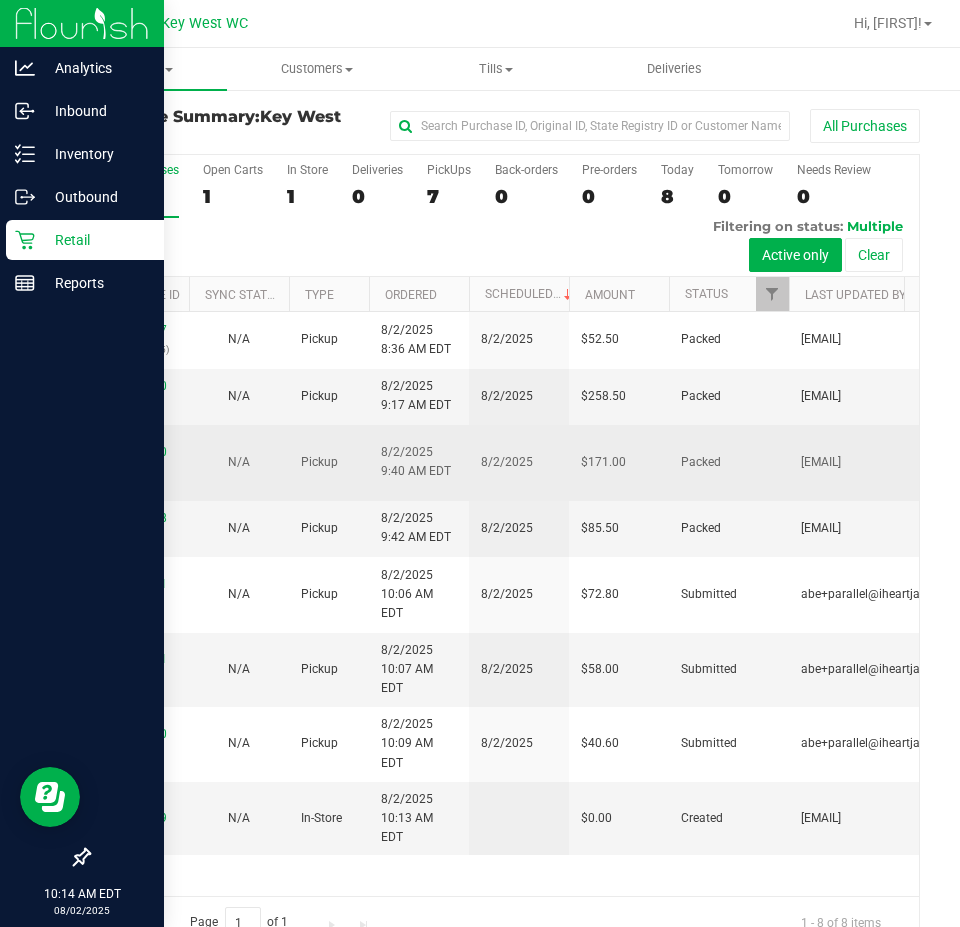 scroll, scrollTop: 65, scrollLeft: 0, axis: vertical 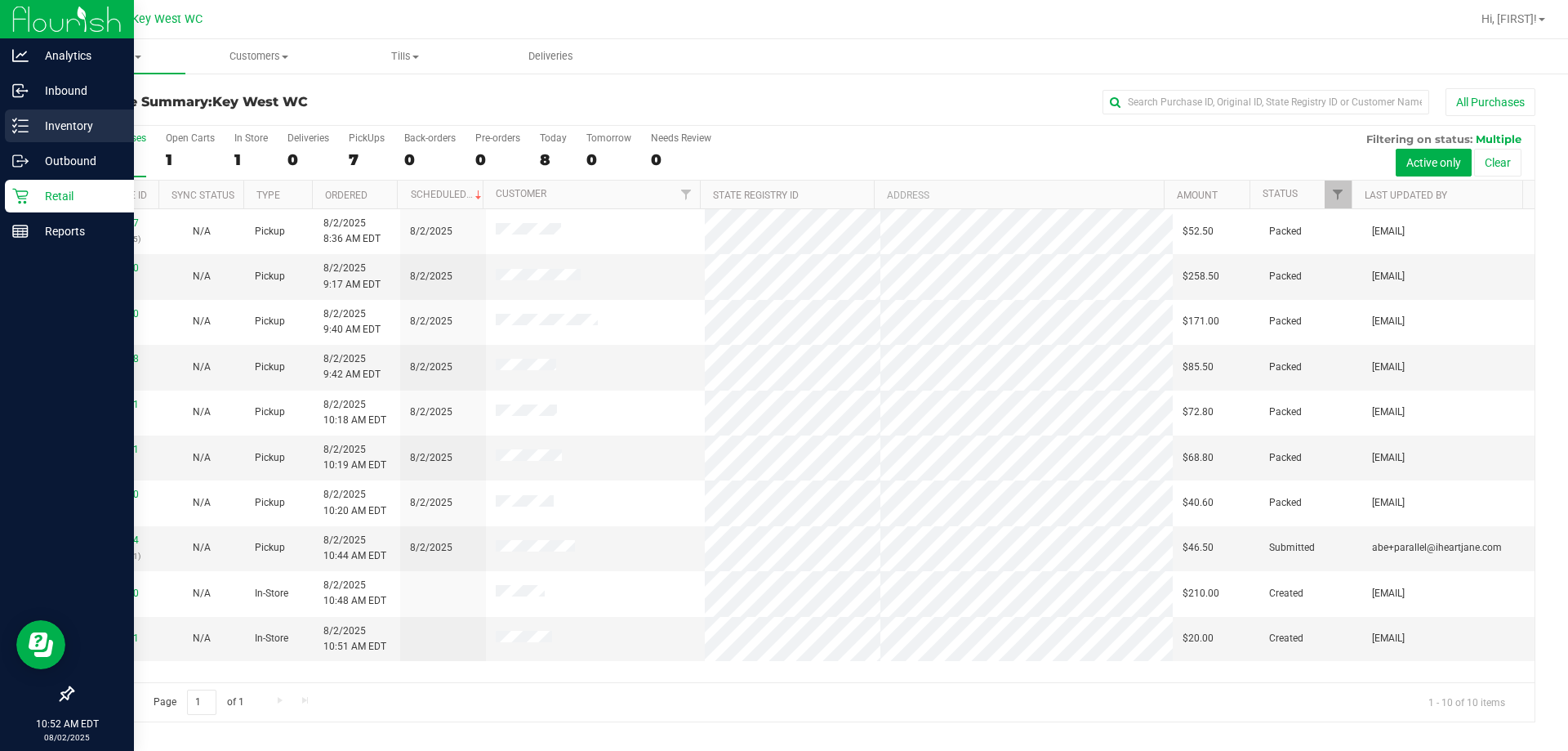 click on "Inventory" at bounding box center [78, 126] 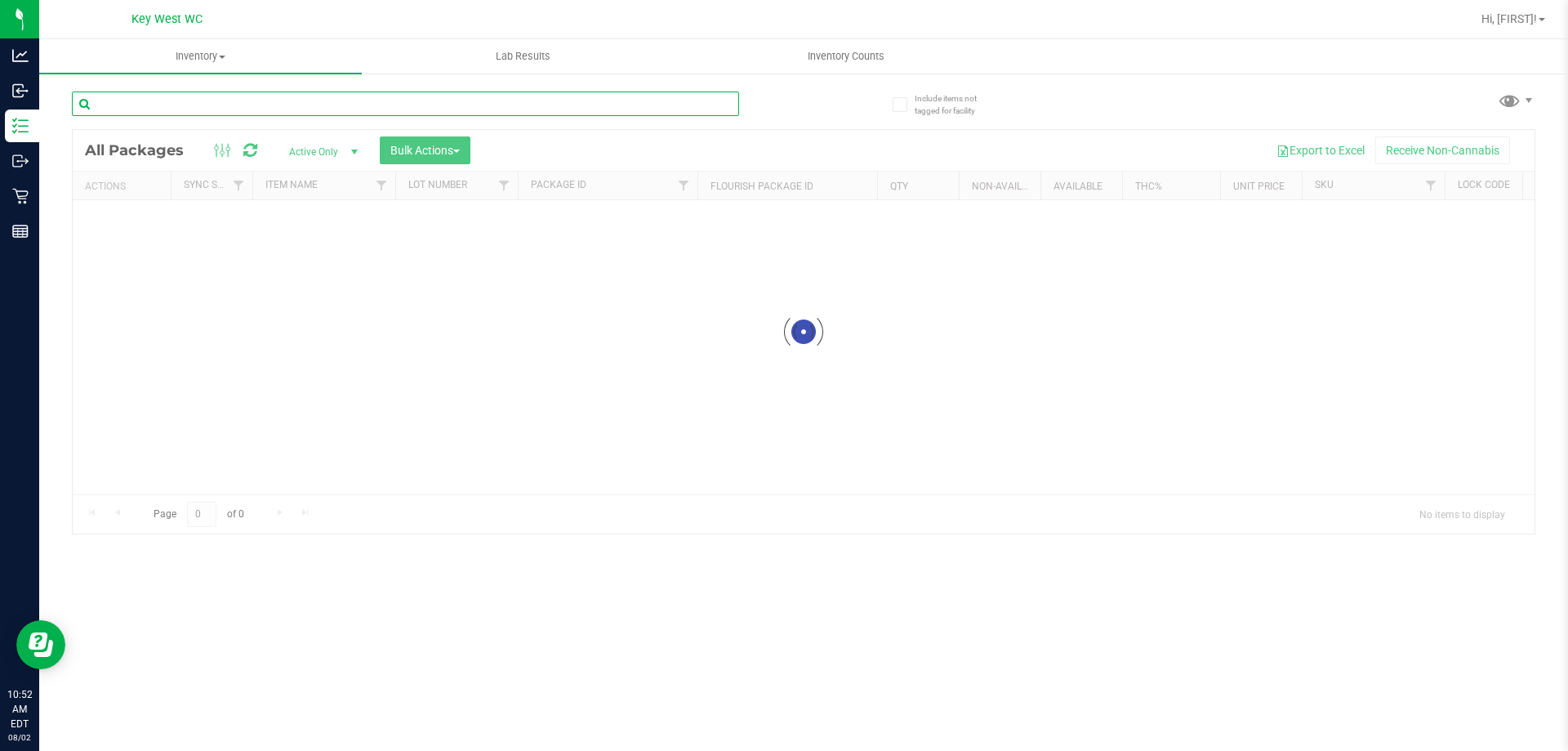 click at bounding box center [405, 104] 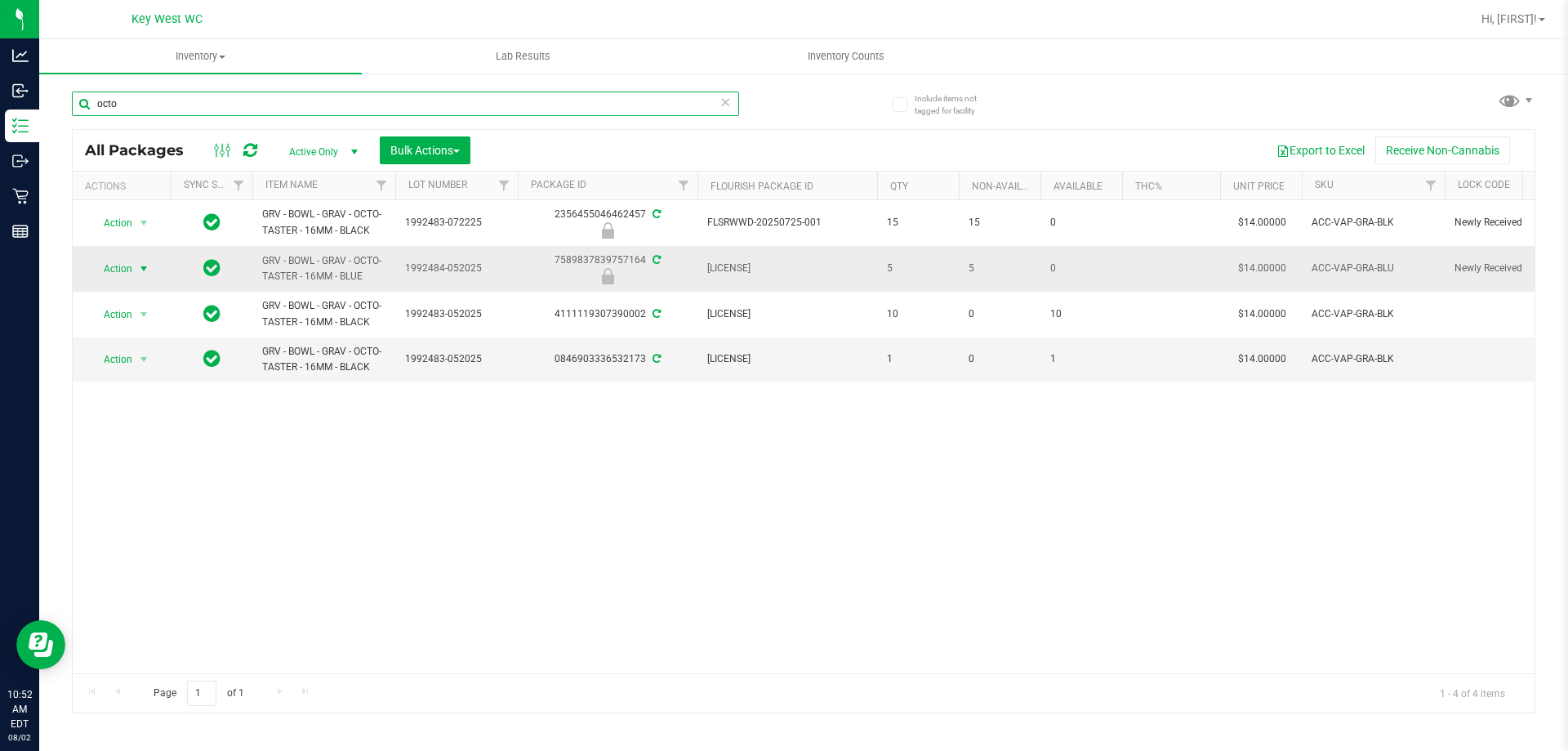 type on "octo" 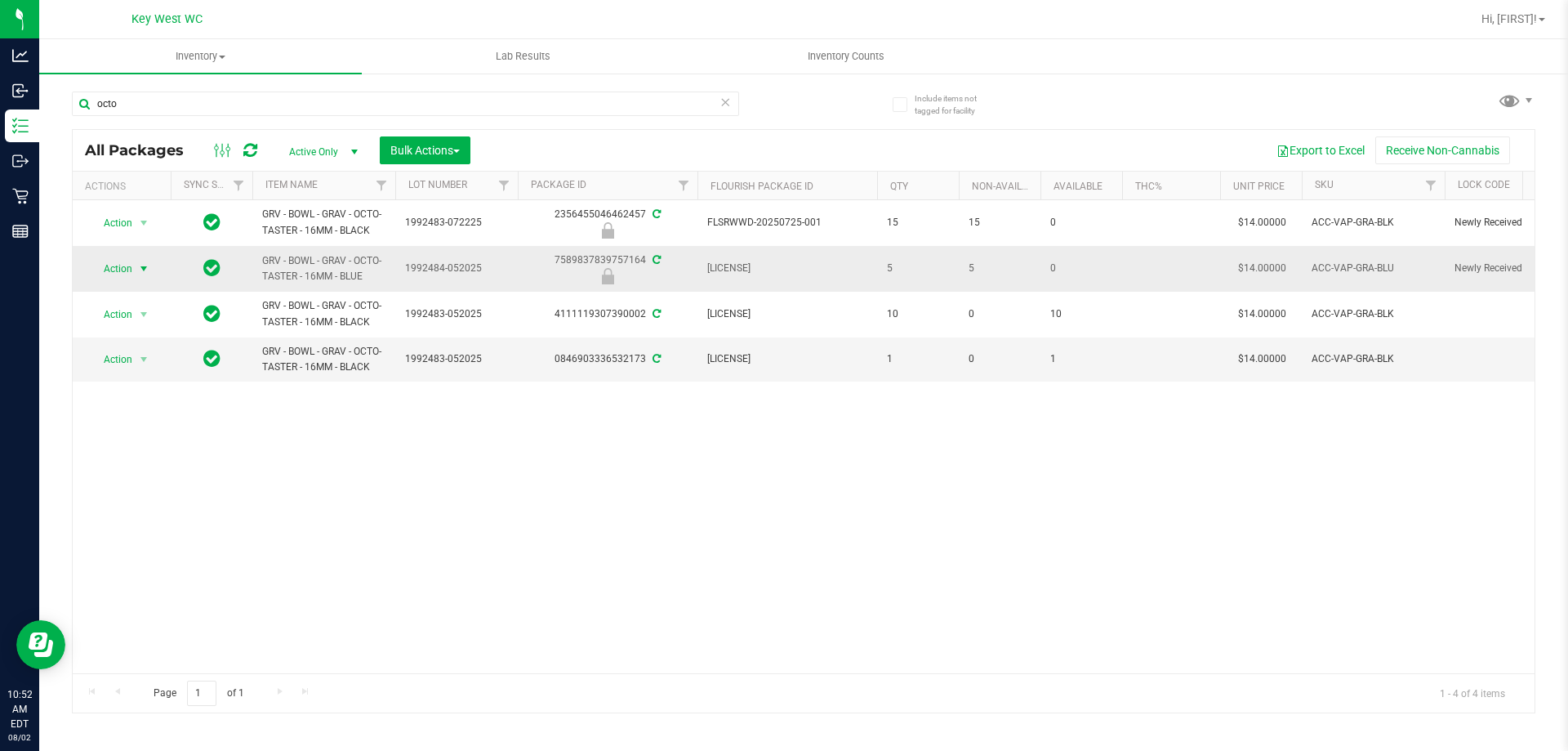 click at bounding box center (144, 269) 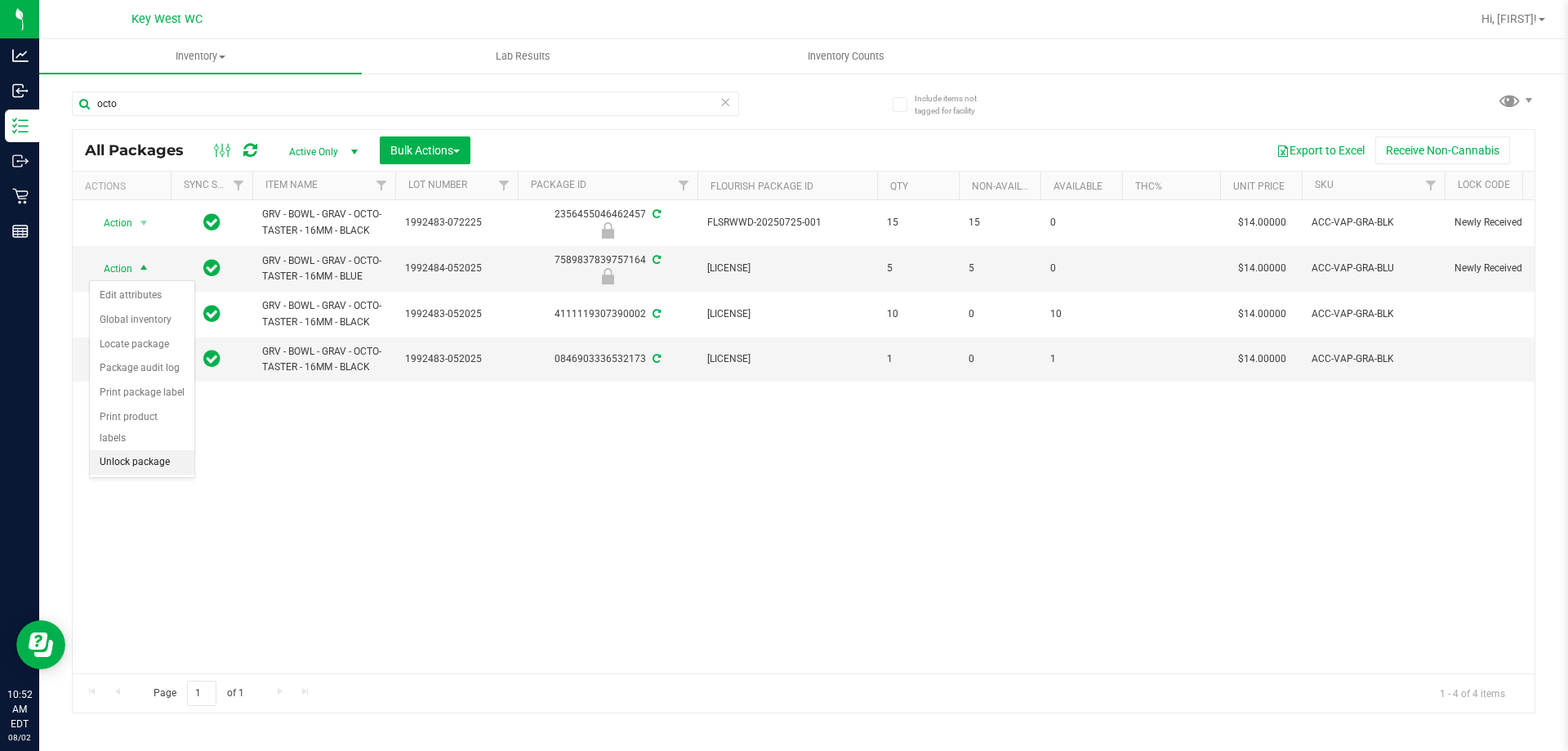 click on "Unlock package" at bounding box center [142, 463] 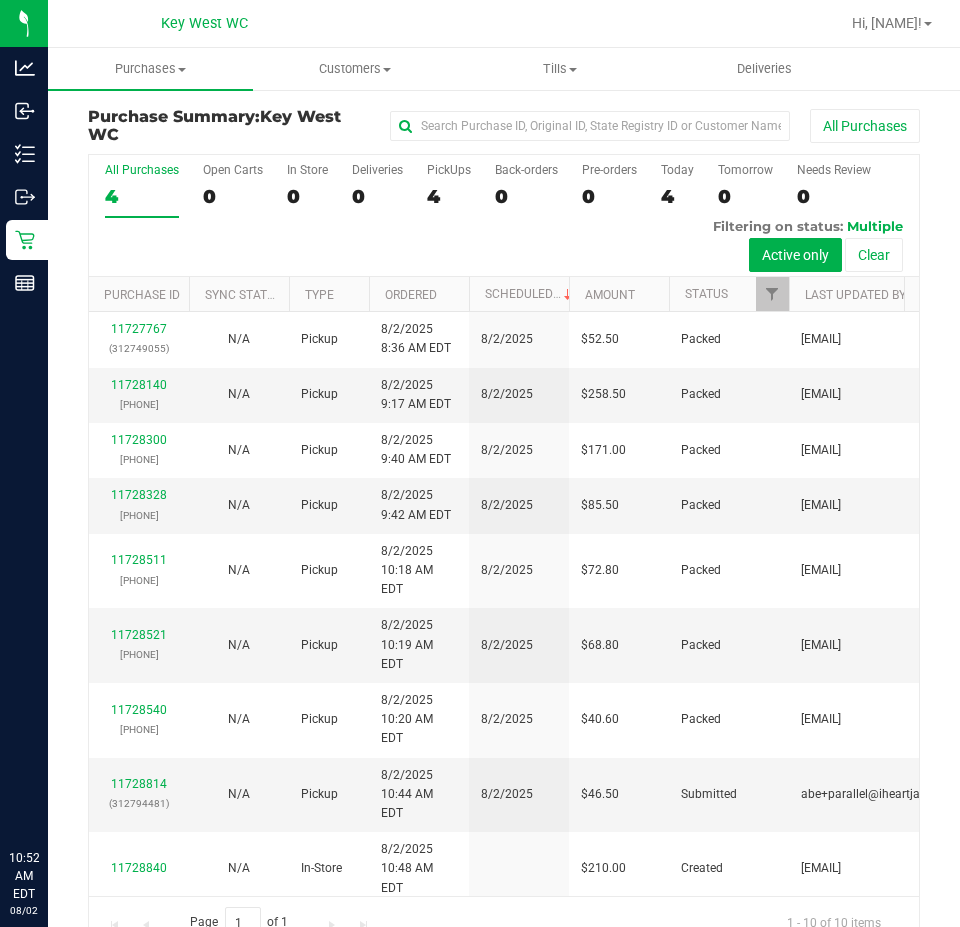 scroll, scrollTop: 0, scrollLeft: 0, axis: both 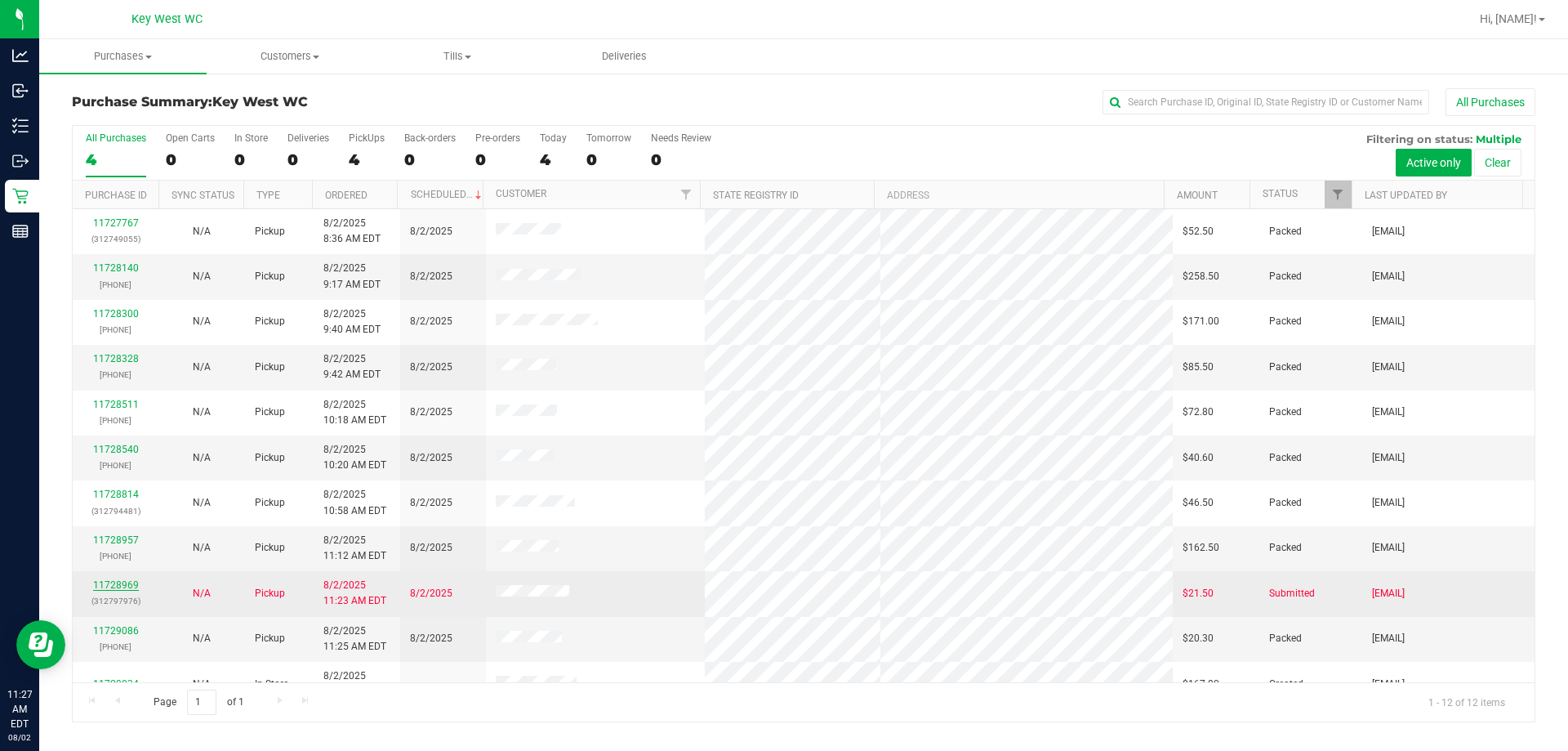 click on "11728969" at bounding box center (116, 585) 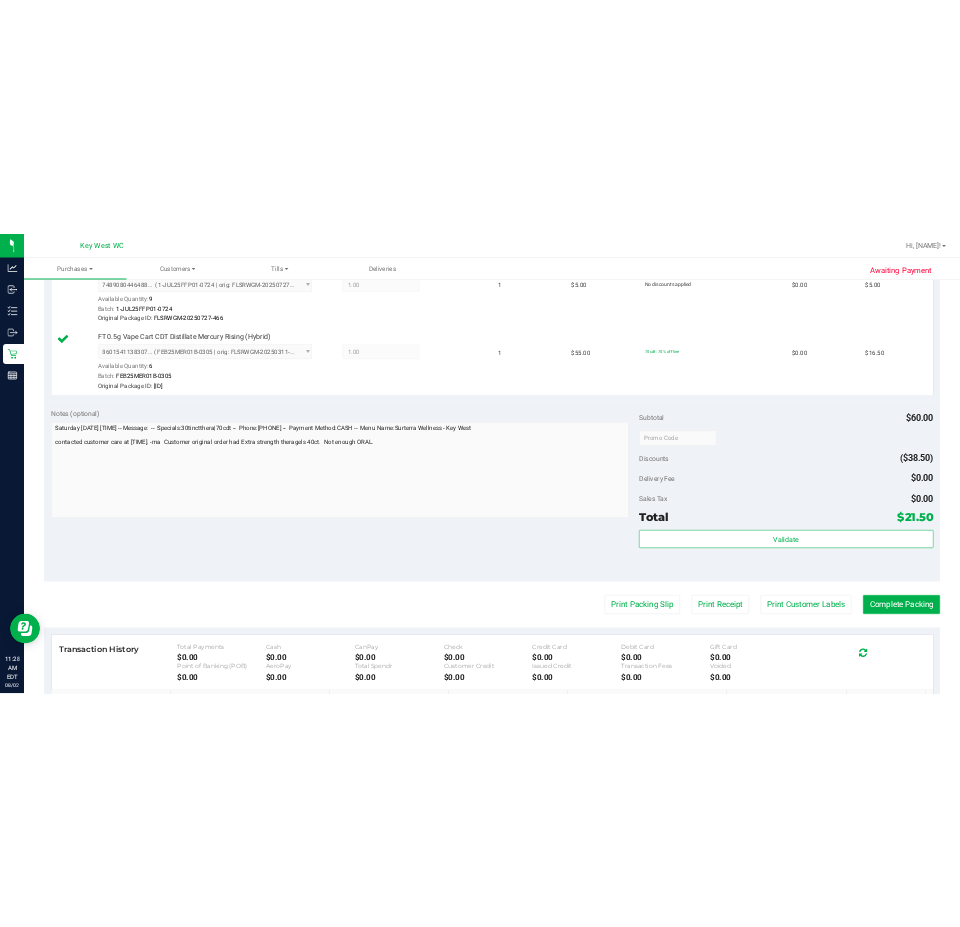 scroll, scrollTop: 700, scrollLeft: 0, axis: vertical 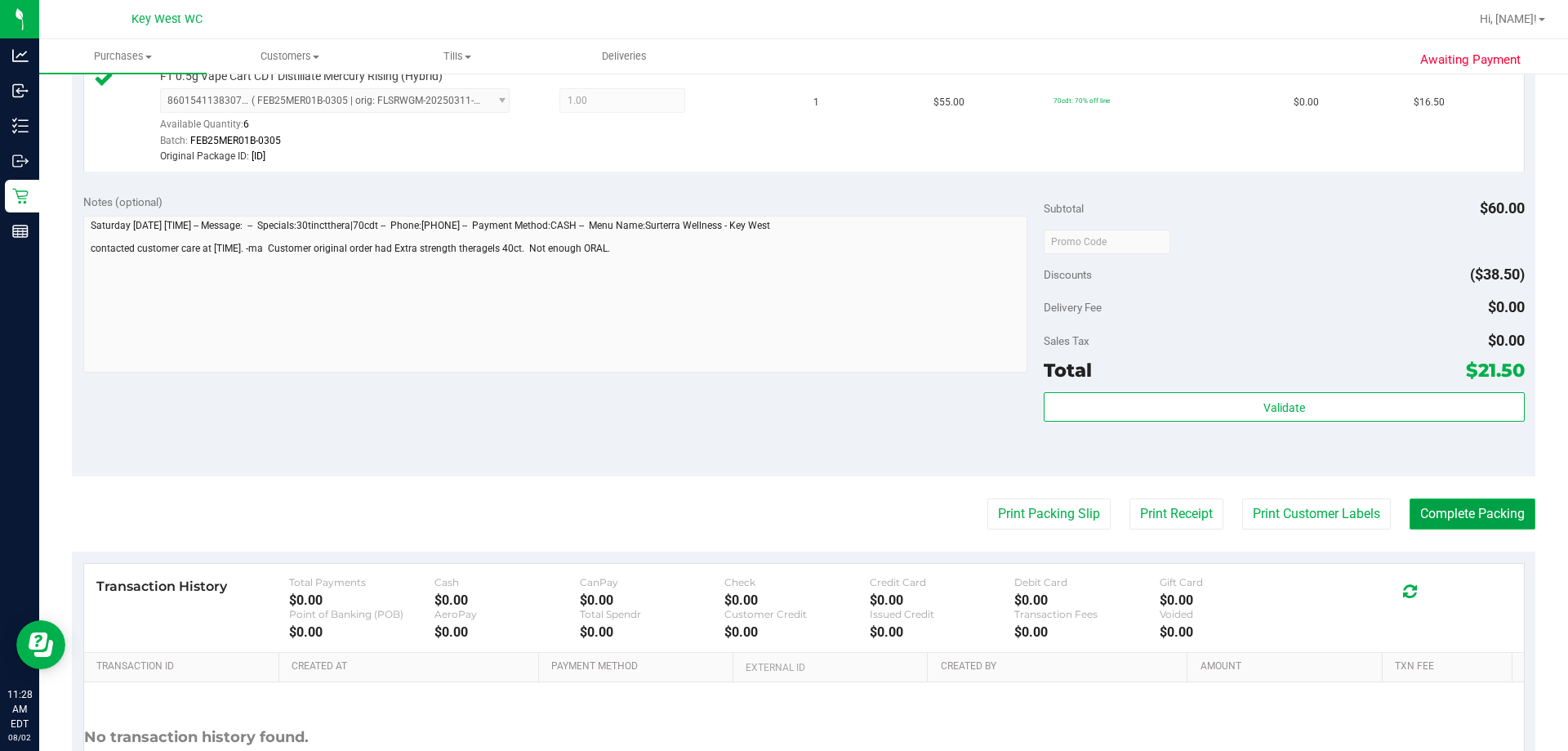 click on "Complete Packing" at bounding box center (1472, 514) 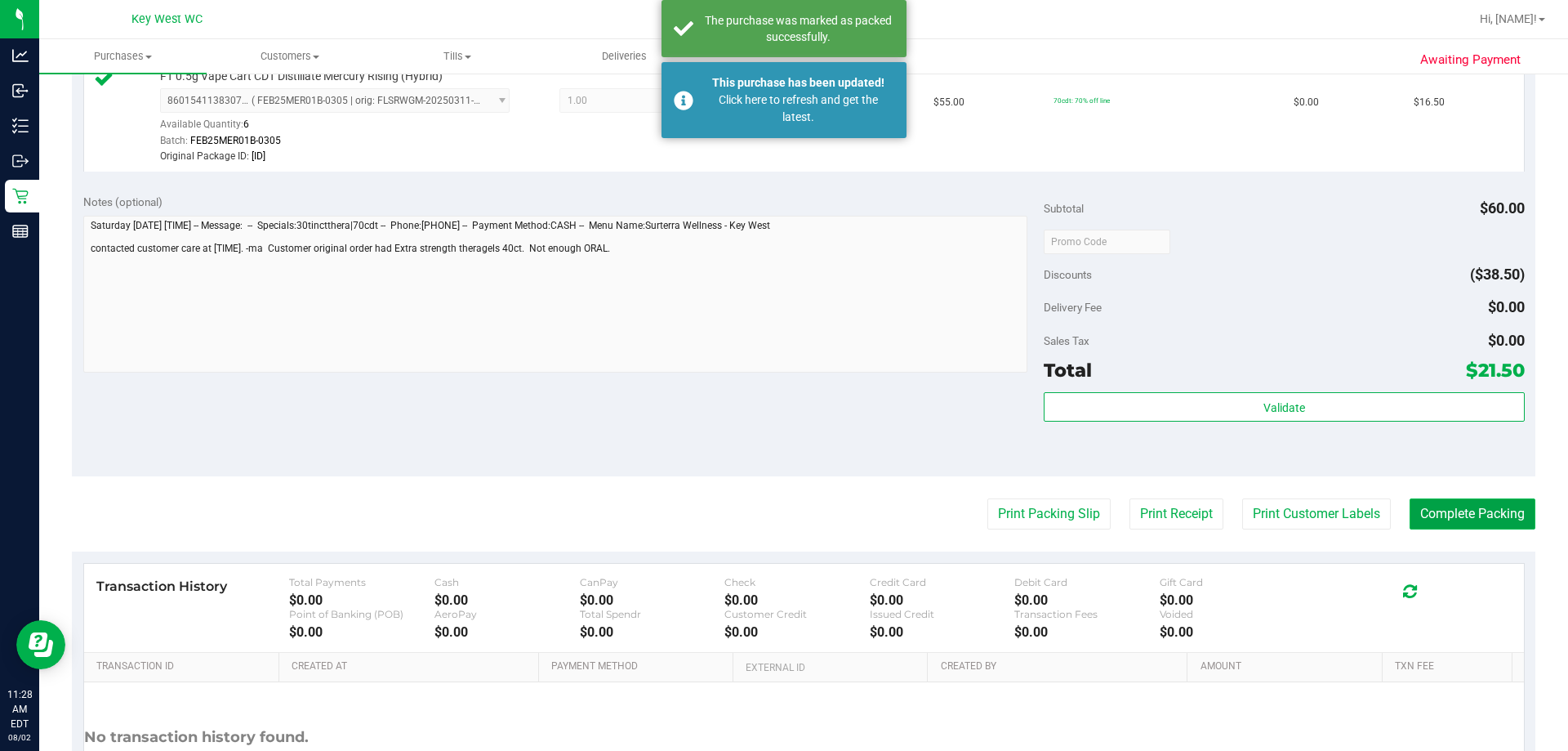 type 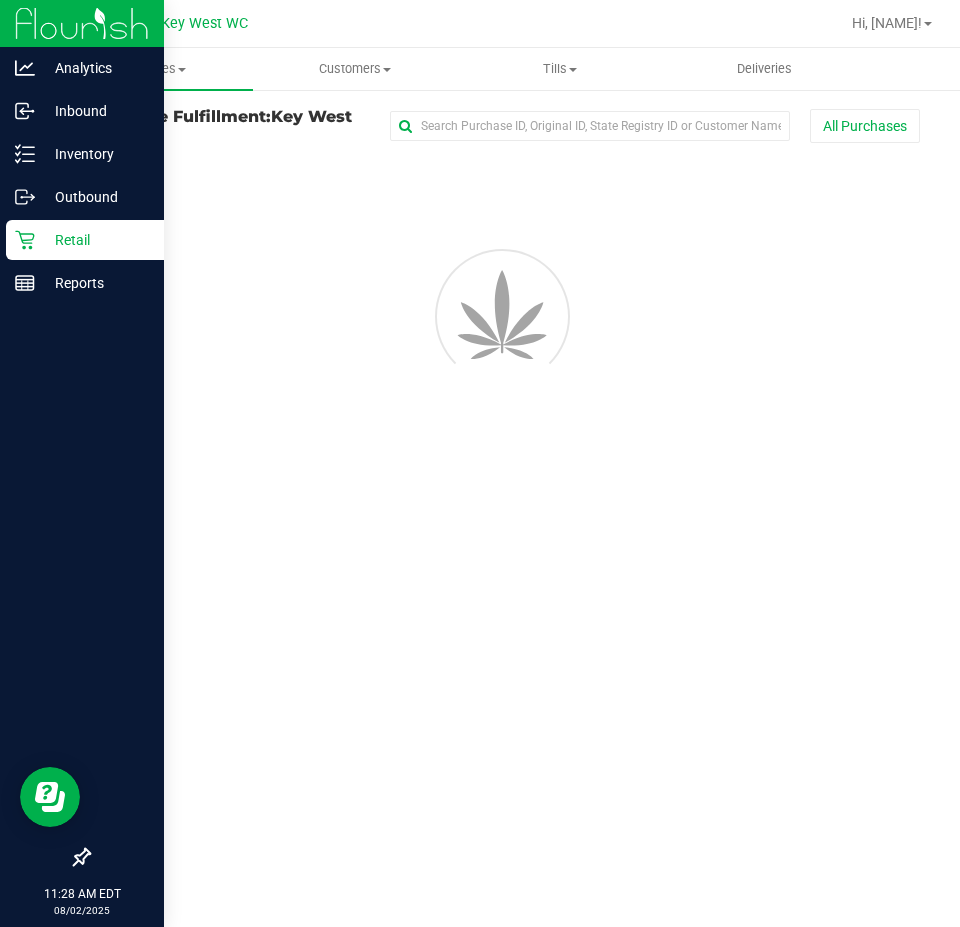 scroll, scrollTop: 0, scrollLeft: 0, axis: both 